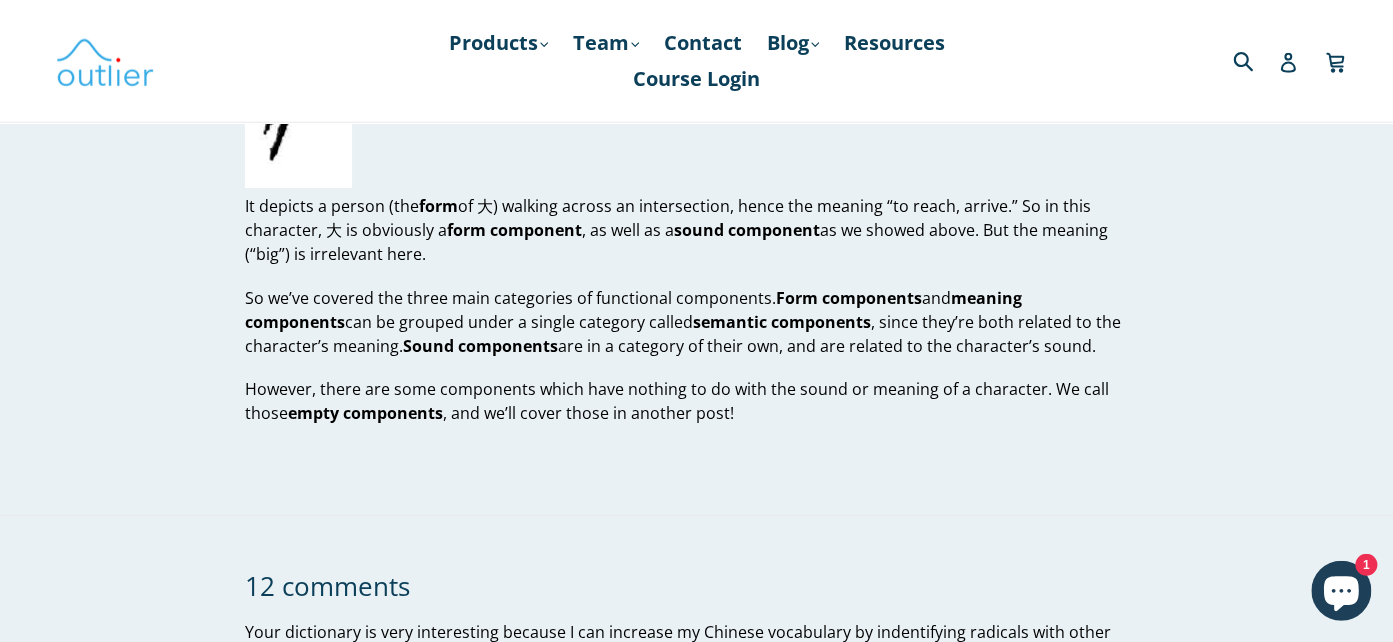 scroll, scrollTop: 3484, scrollLeft: 0, axis: vertical 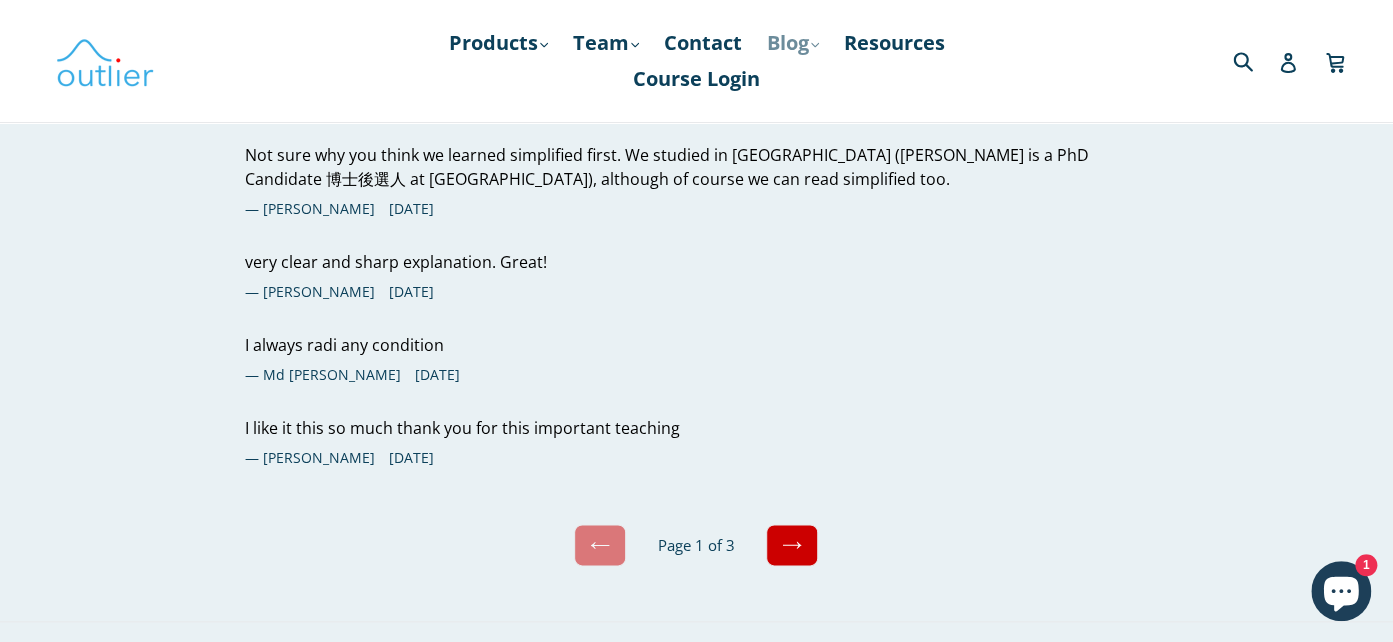 click on "Blog
.cls-1{fill:#231f20}
expand" at bounding box center (793, 43) 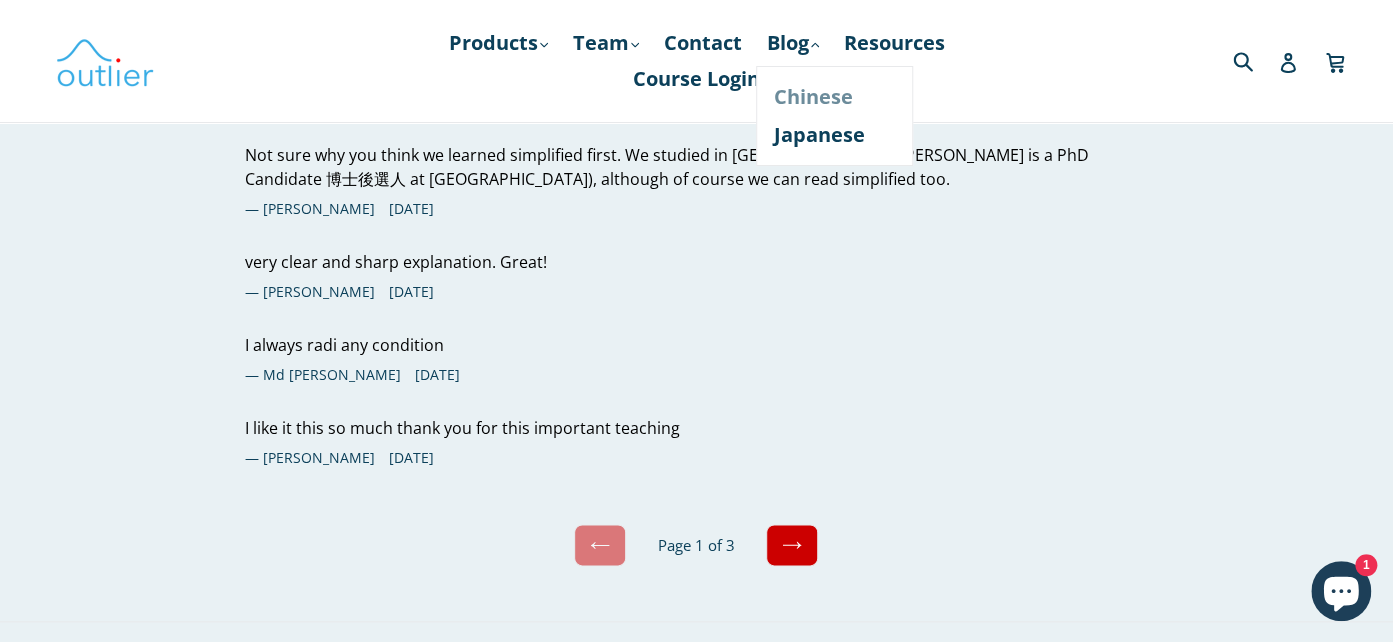 click on "Chinese" at bounding box center (834, 97) 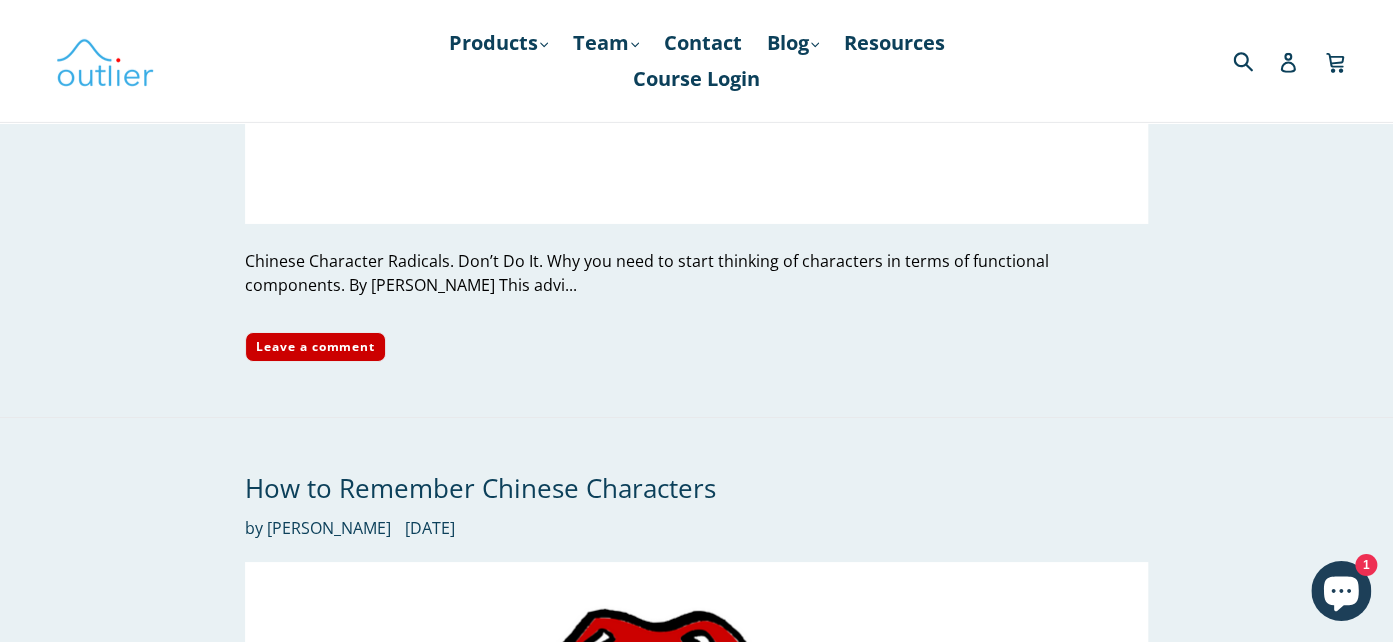 scroll, scrollTop: 6652, scrollLeft: 0, axis: vertical 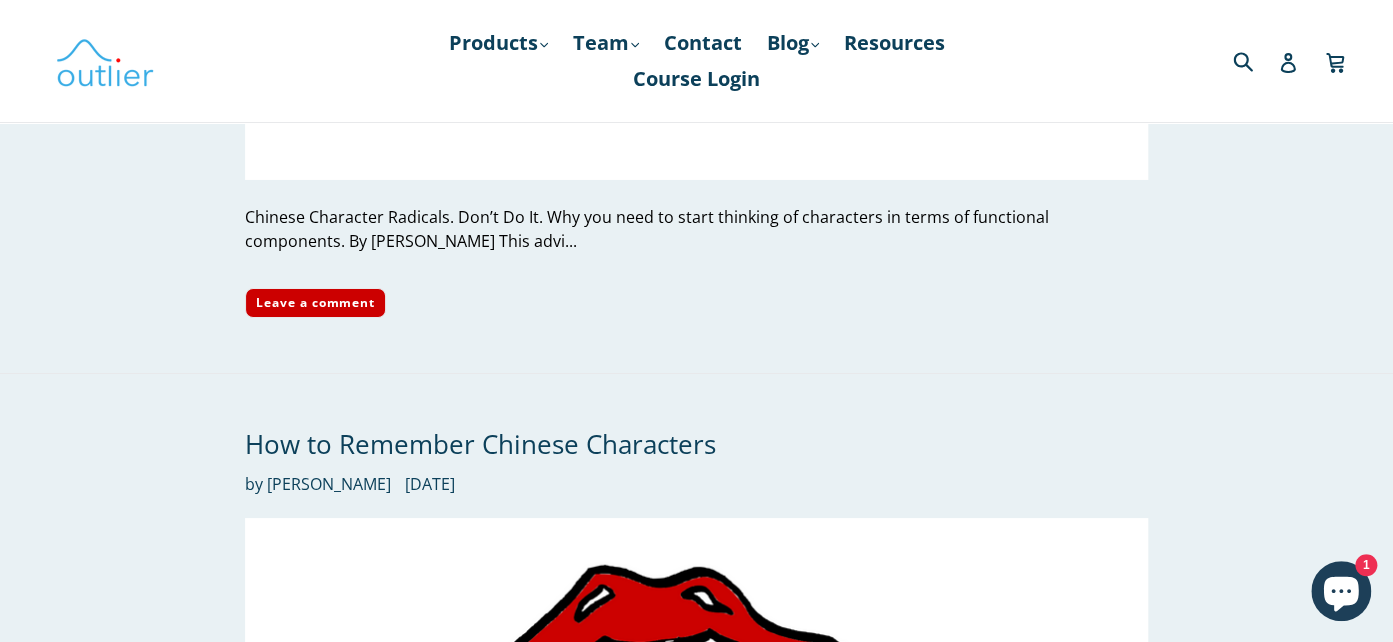 click on "Chinese Character Radicals. Don’t Do It.
Why you need to start thinking of characters in terms of functional components.
By John Renfroe
This advi..." at bounding box center (696, 229) 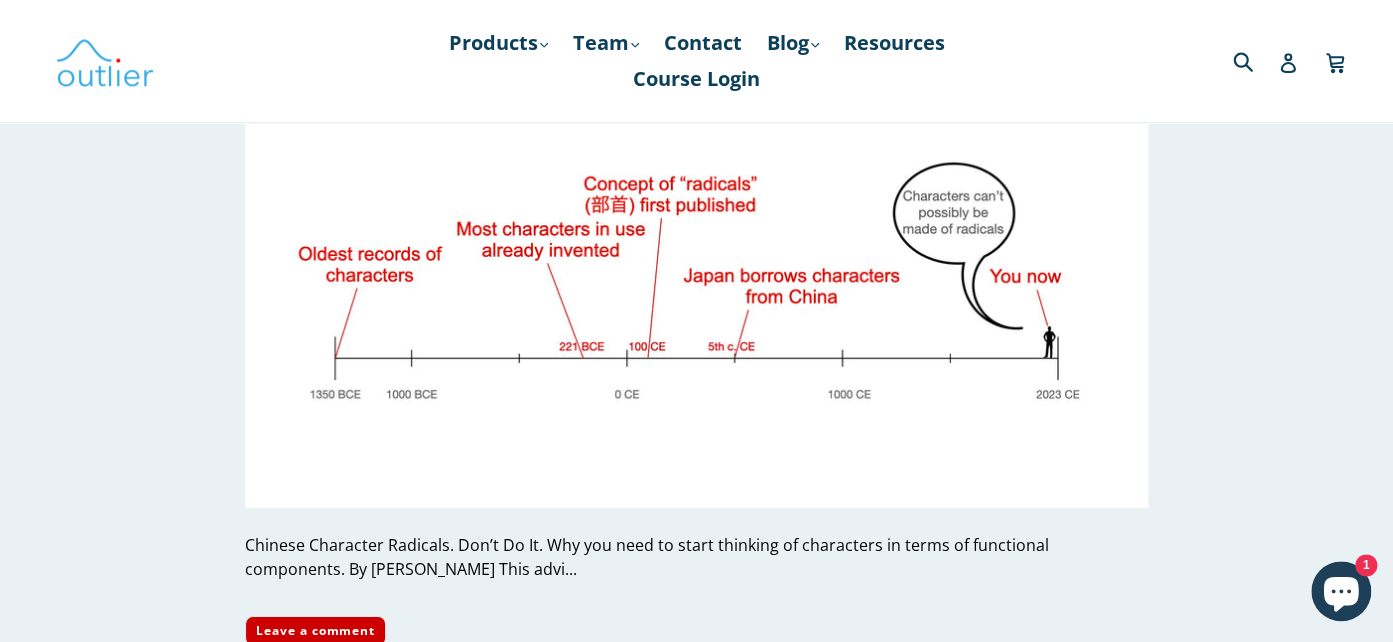 scroll, scrollTop: 6230, scrollLeft: 0, axis: vertical 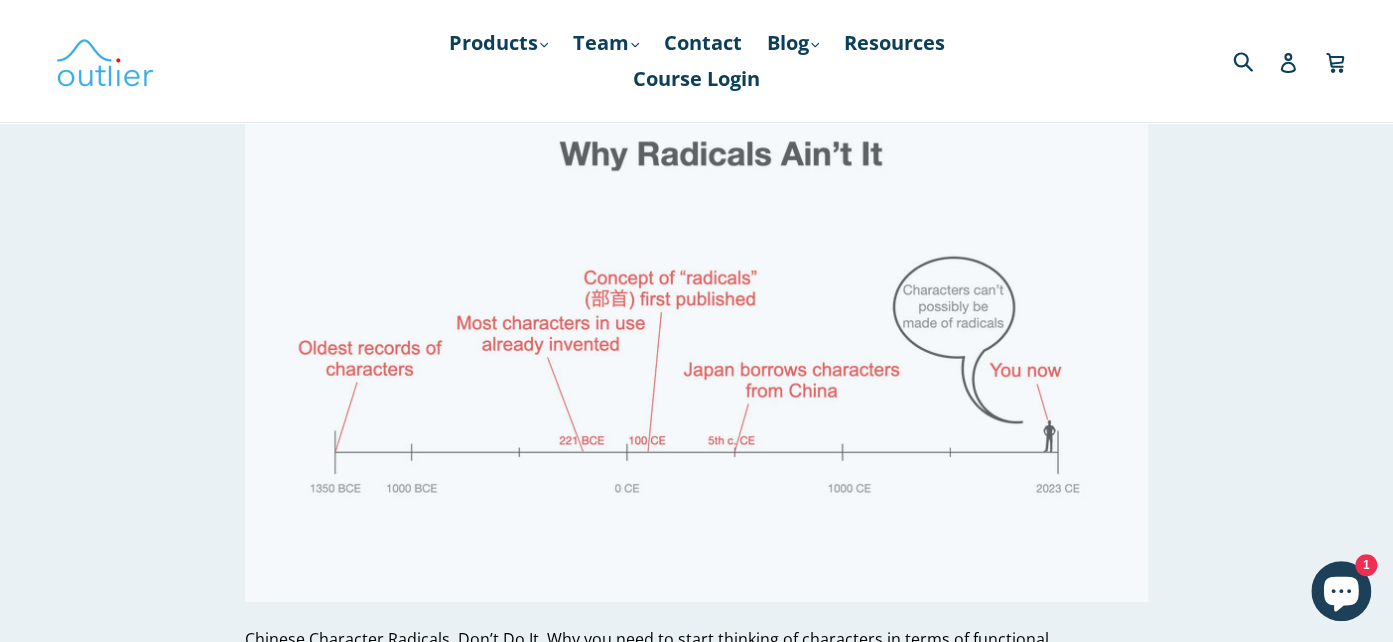 click at bounding box center [696, 348] 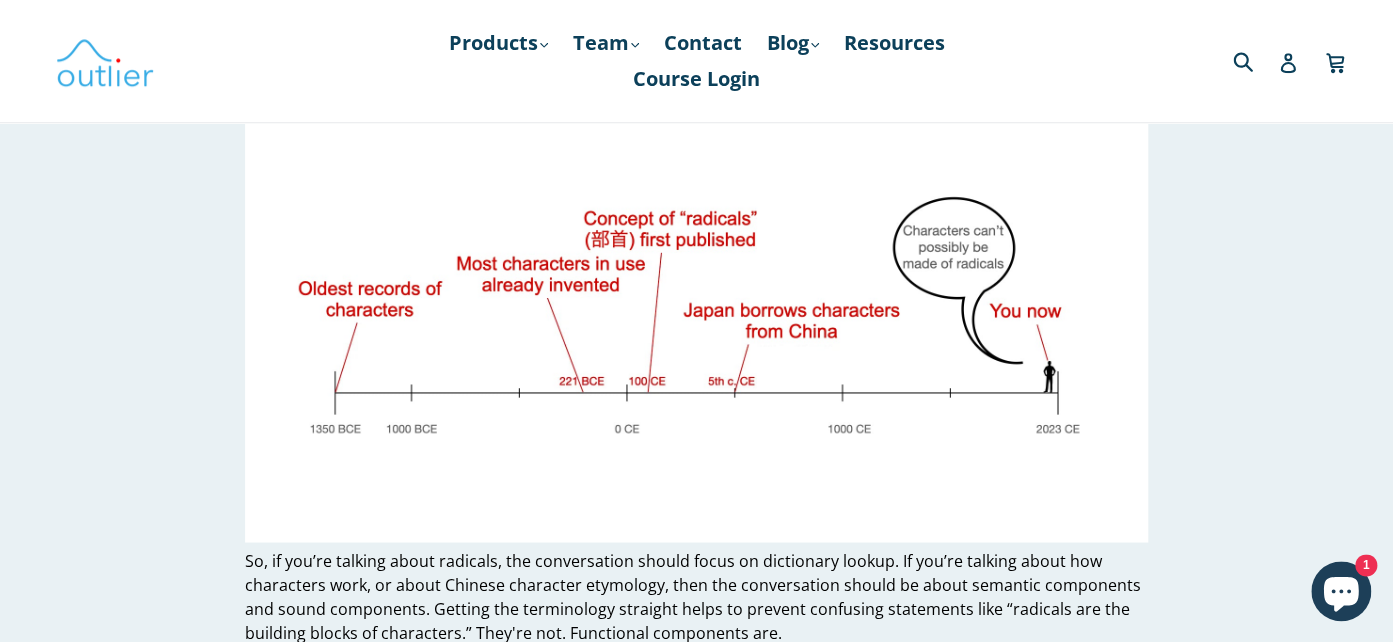 scroll, scrollTop: 1478, scrollLeft: 0, axis: vertical 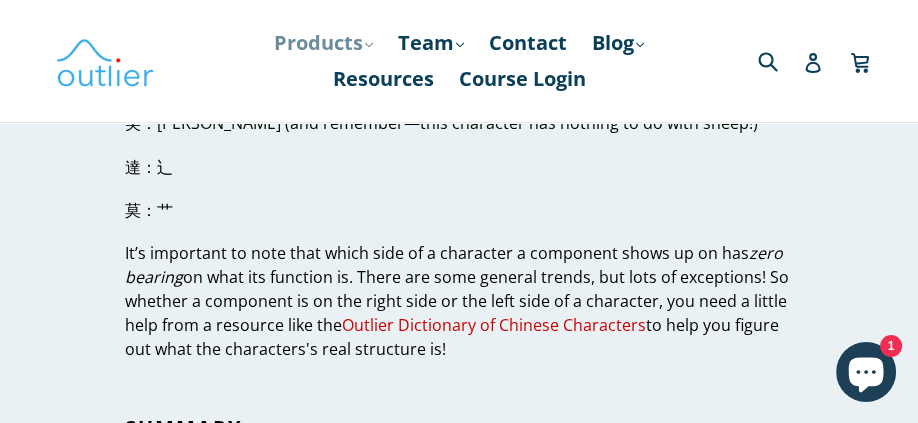 click on "Products
.cls-1{fill:#231f20}
expand" at bounding box center (323, 43) 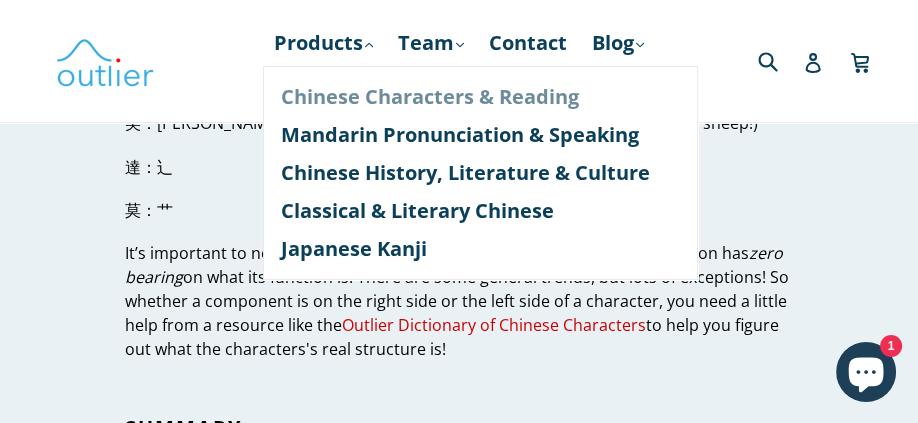click on "Chinese Characters & Reading" at bounding box center [480, 97] 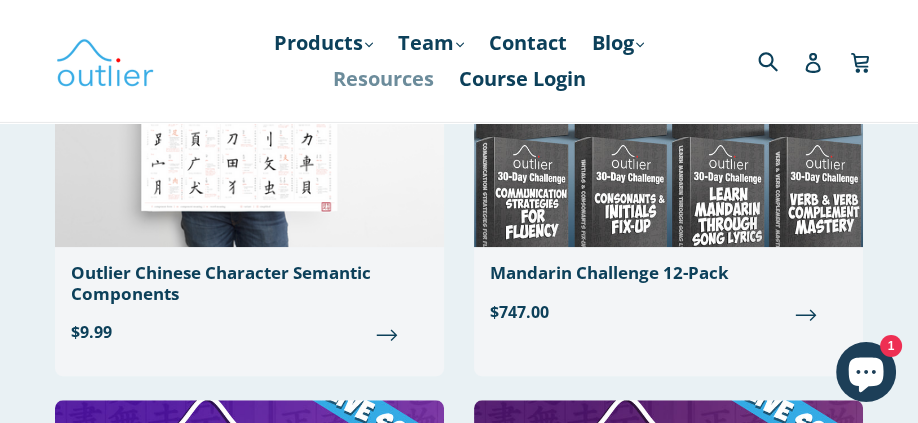 scroll, scrollTop: 1357, scrollLeft: 0, axis: vertical 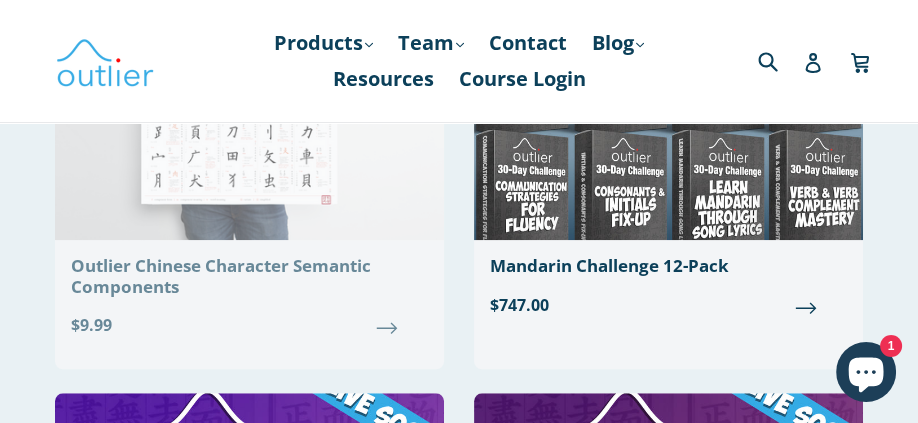 click on "$9.99" at bounding box center (249, 325) 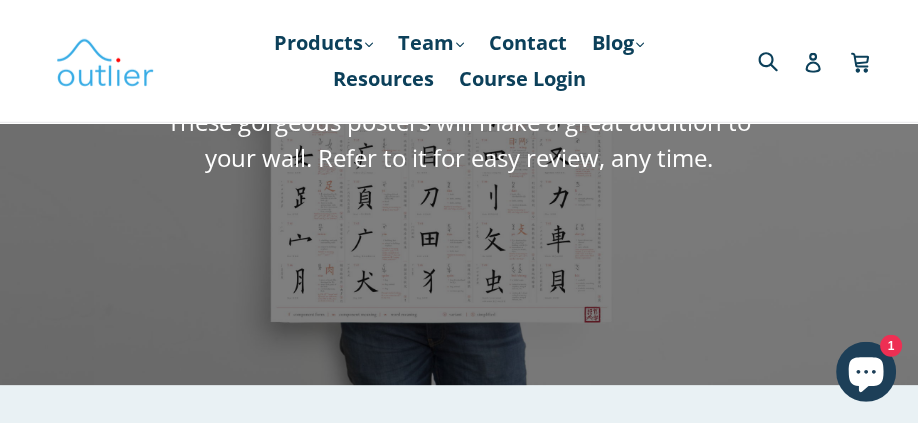 scroll, scrollTop: 208, scrollLeft: 0, axis: vertical 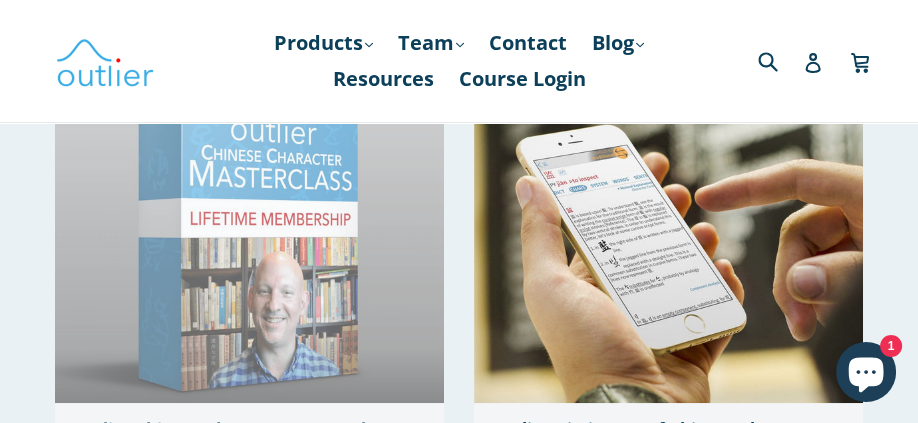 click at bounding box center [249, 230] 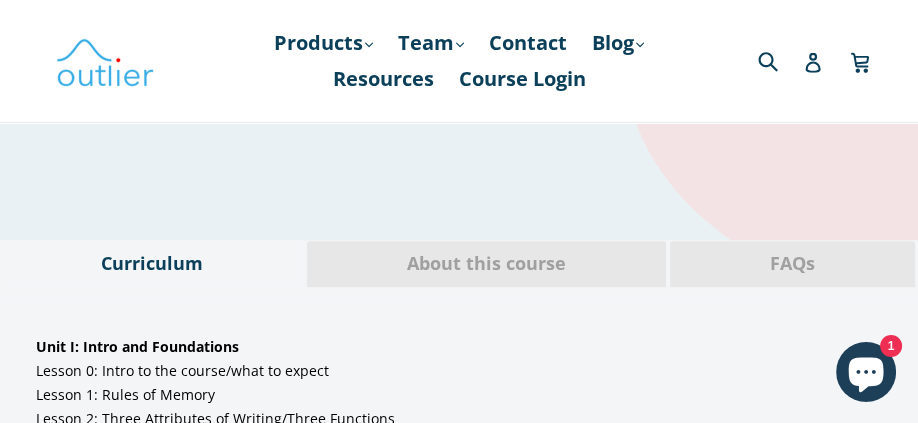 scroll, scrollTop: 1148, scrollLeft: 0, axis: vertical 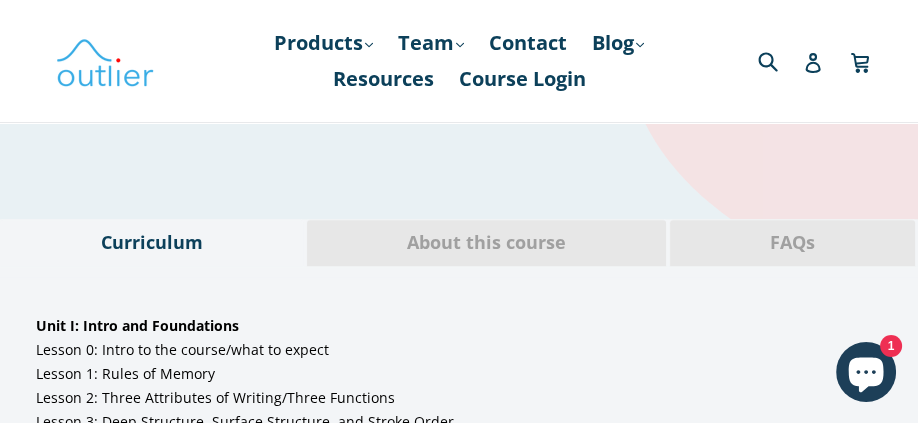 click on "Unit I: Intro and Foundations" at bounding box center [459, 325] 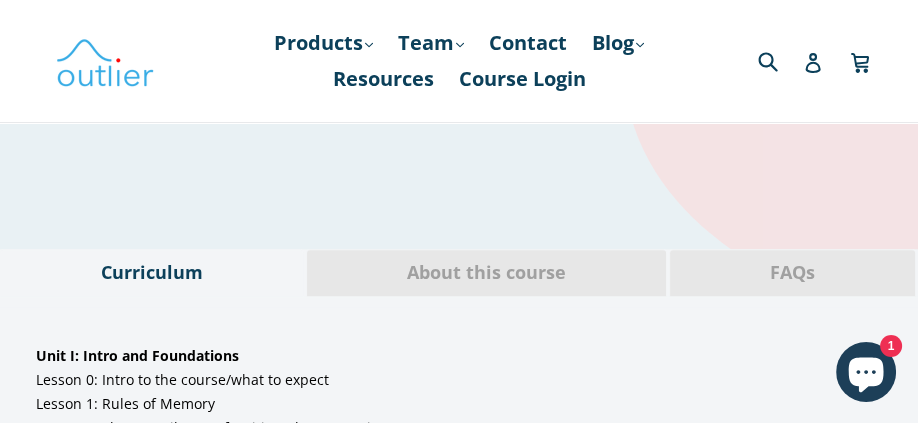 scroll, scrollTop: 1044, scrollLeft: 0, axis: vertical 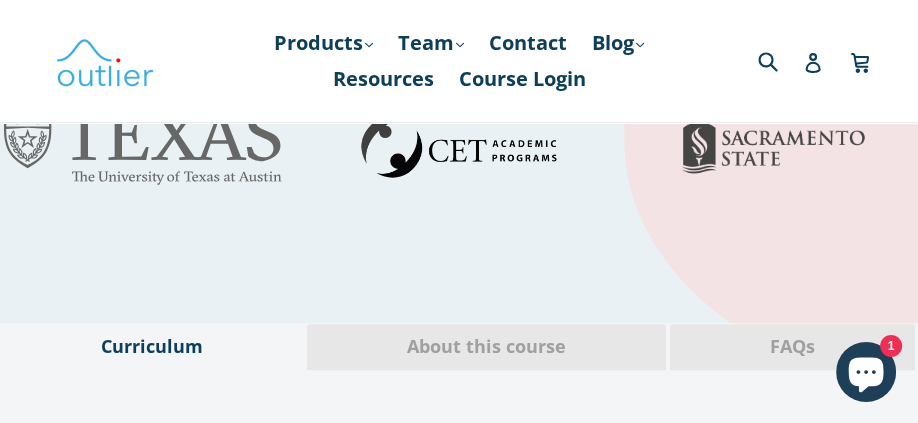 click on "About this course" at bounding box center (486, 347) 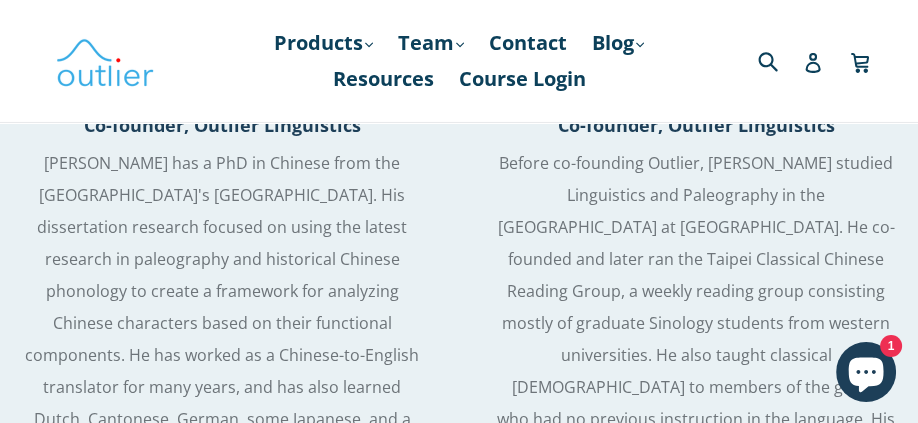 scroll, scrollTop: 2296, scrollLeft: 0, axis: vertical 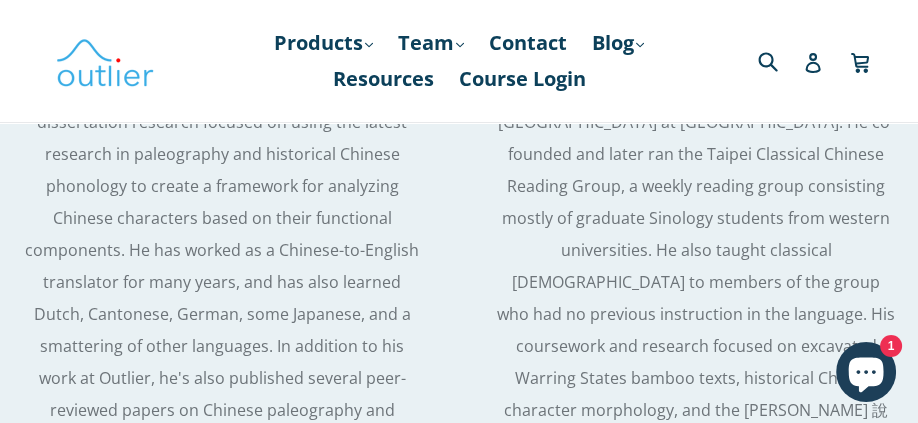 click on "Before co-founding Outlier, John studied Linguistics and Paleography in the Graduate Institute of Chinese at National Taiwan Normal University. He co-founded and later ran the Taipei Classical Chinese Reading Group, a weekly reading group consisting mostly of graduate Sinology students from western universities. He also taught classical Chinese to members of the group who had no previous instruction in the language. His coursework and research focused on excavated Warring States bamboo texts, historical Chinese character morphology, and the Shuowen Jiezi 說文解字 and its commentaries and criticism." at bounding box center (696, 250) 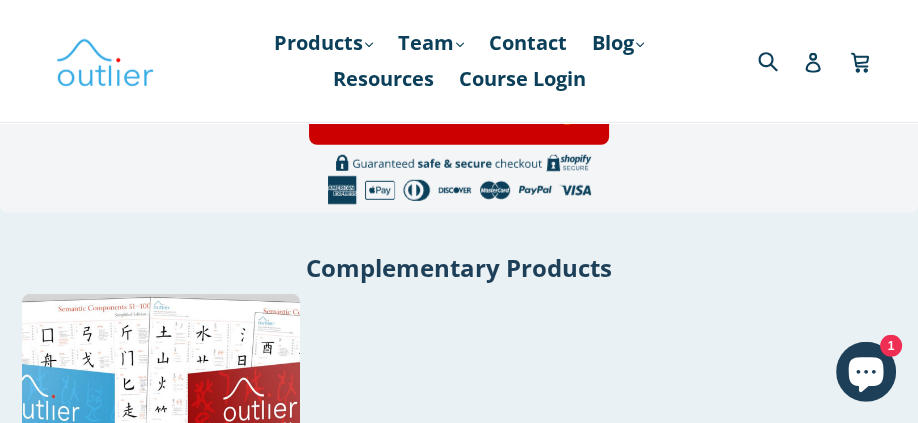 scroll, scrollTop: 4680, scrollLeft: 0, axis: vertical 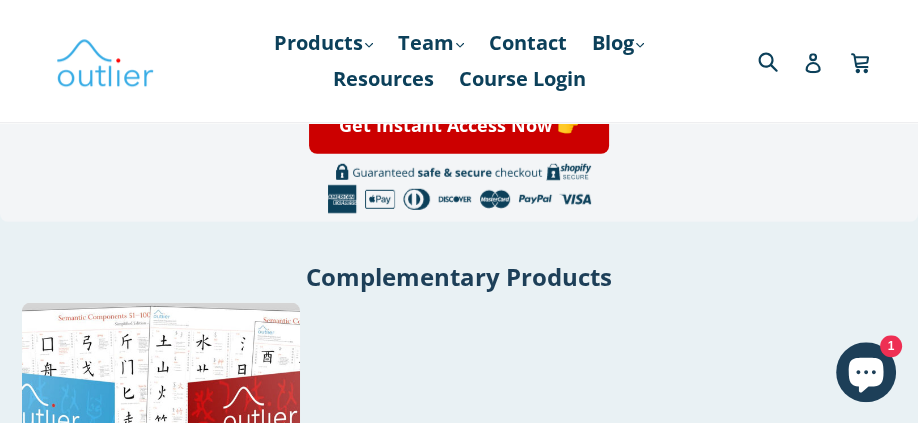 click at bounding box center (161, 475) 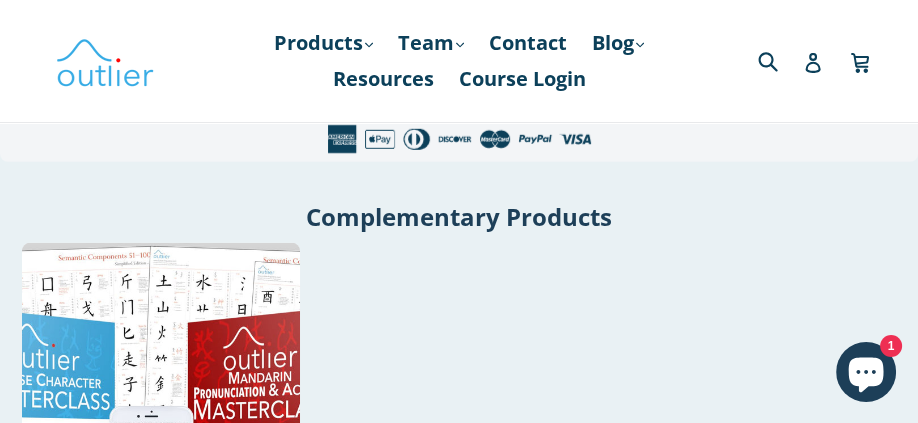 scroll, scrollTop: 4785, scrollLeft: 0, axis: vertical 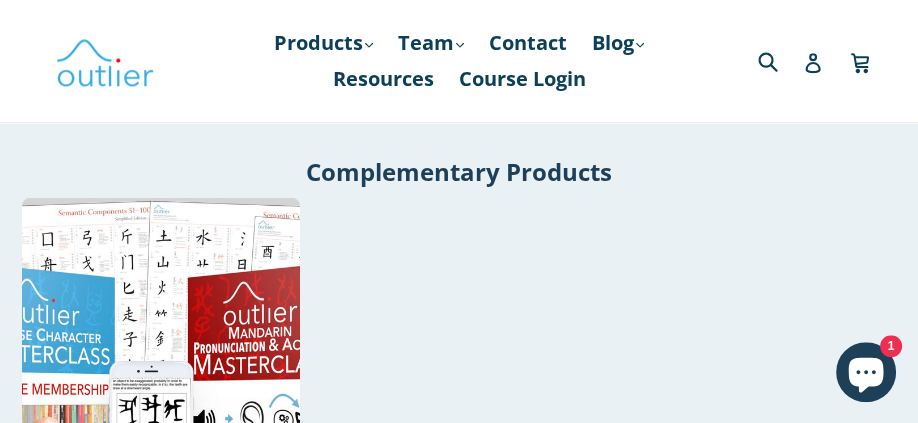 click at bounding box center [161, 370] 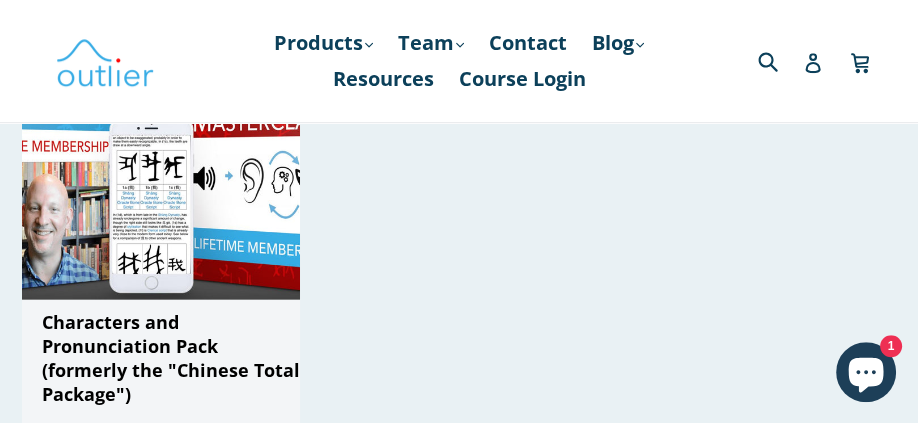 scroll, scrollTop: 4983, scrollLeft: 0, axis: vertical 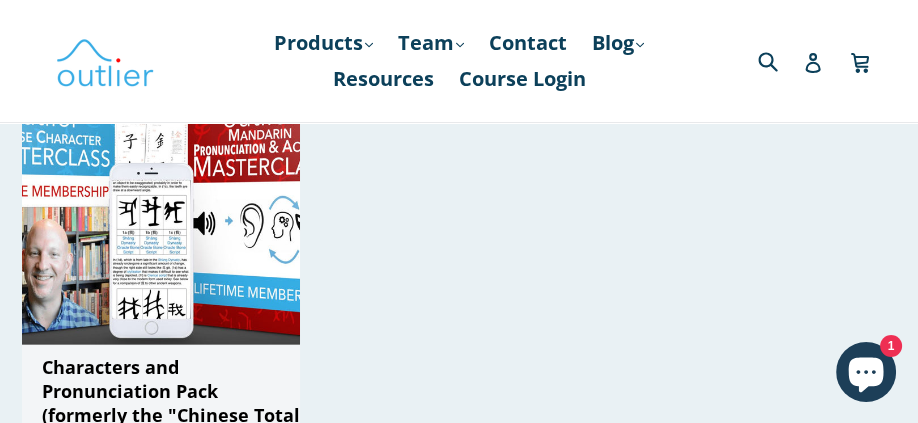 click at bounding box center (161, 172) 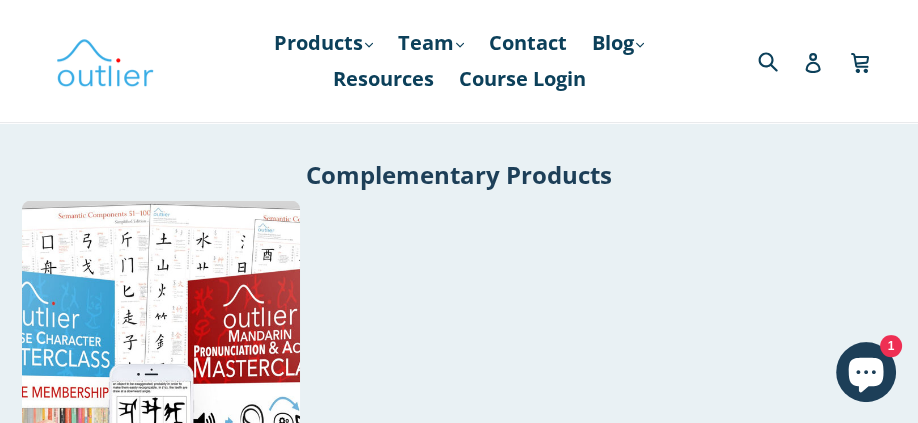 scroll, scrollTop: 4774, scrollLeft: 0, axis: vertical 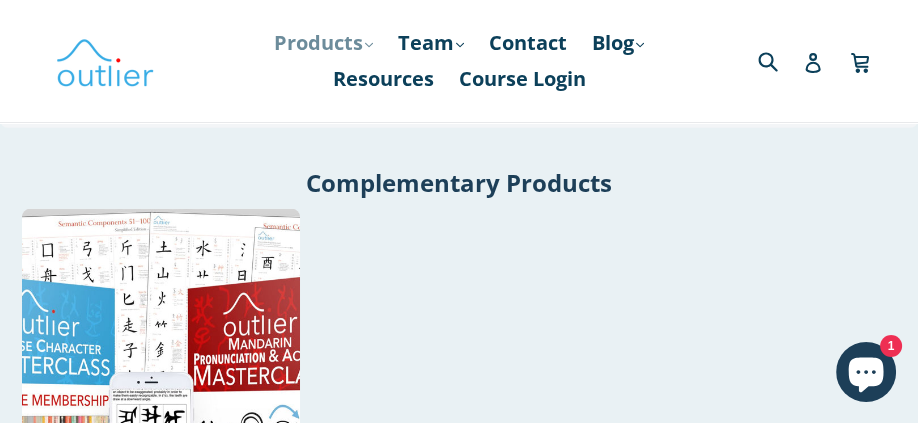 click on "Products
.cls-1{fill:#231f20}
expand" at bounding box center [323, 43] 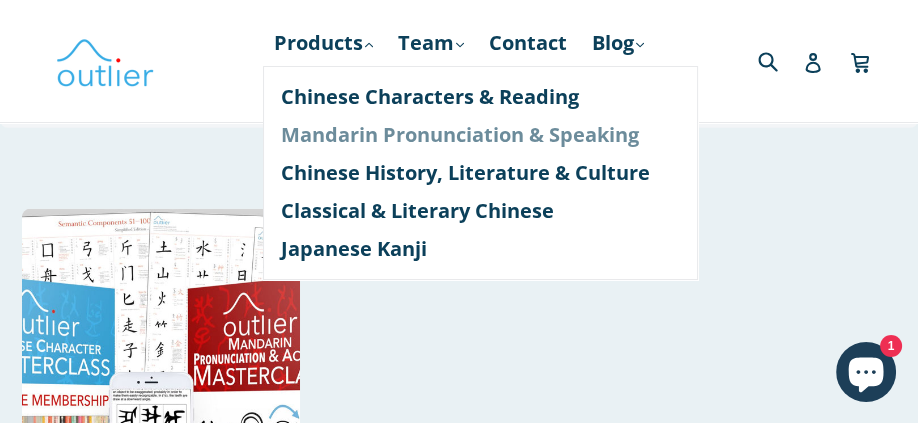 click on "Mandarin Pronunciation & Speaking" at bounding box center [480, 135] 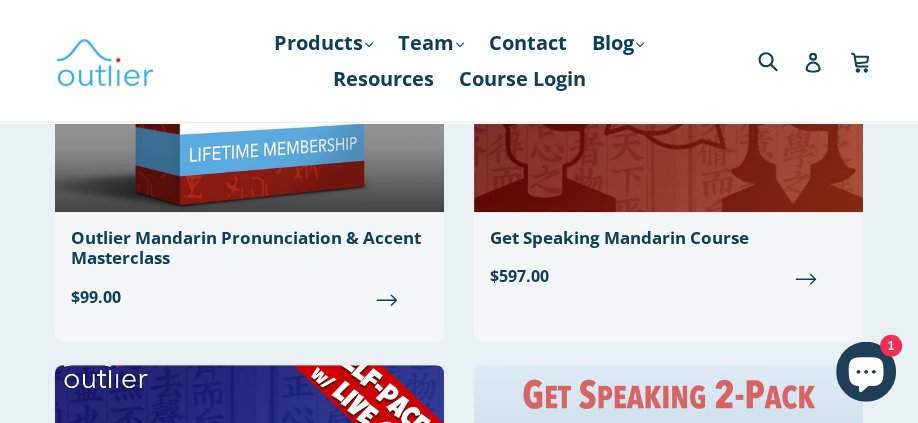 scroll, scrollTop: 835, scrollLeft: 0, axis: vertical 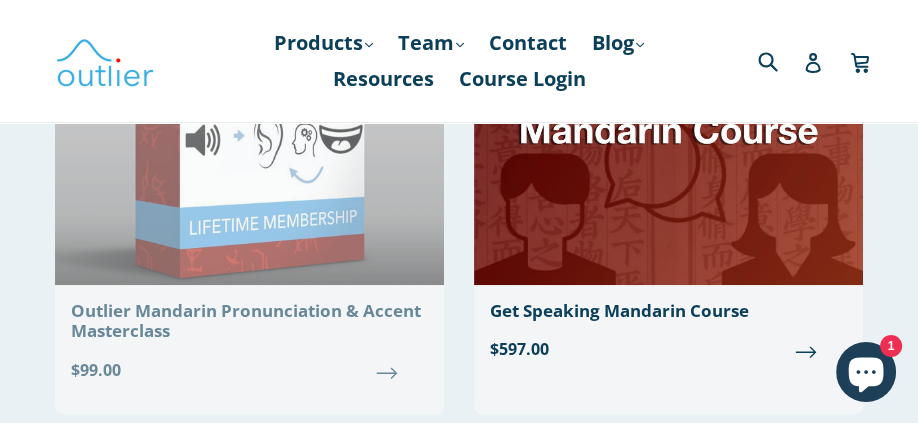 click on "$99.00" at bounding box center [249, 370] 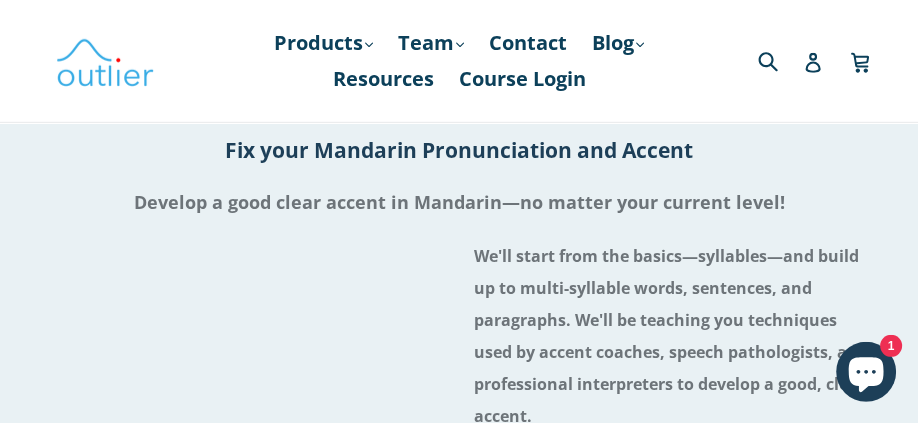 scroll, scrollTop: 0, scrollLeft: 0, axis: both 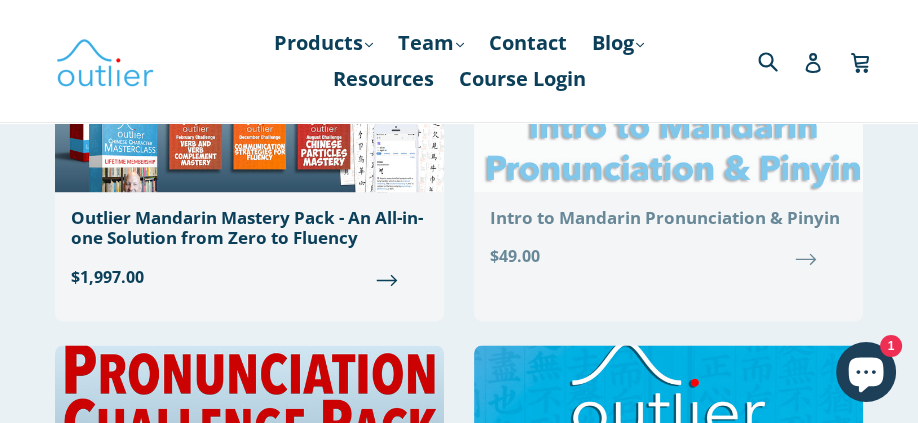 click on "$49.00" at bounding box center [668, 256] 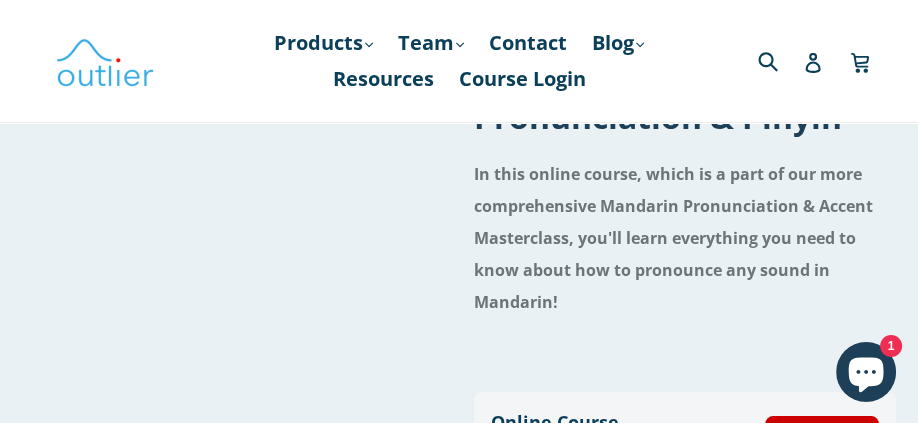 scroll, scrollTop: 0, scrollLeft: 0, axis: both 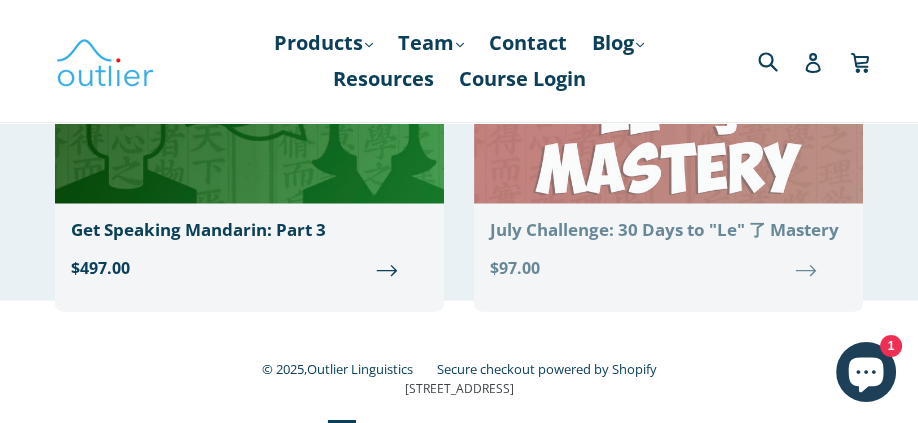 click on "$97.00" at bounding box center (668, 268) 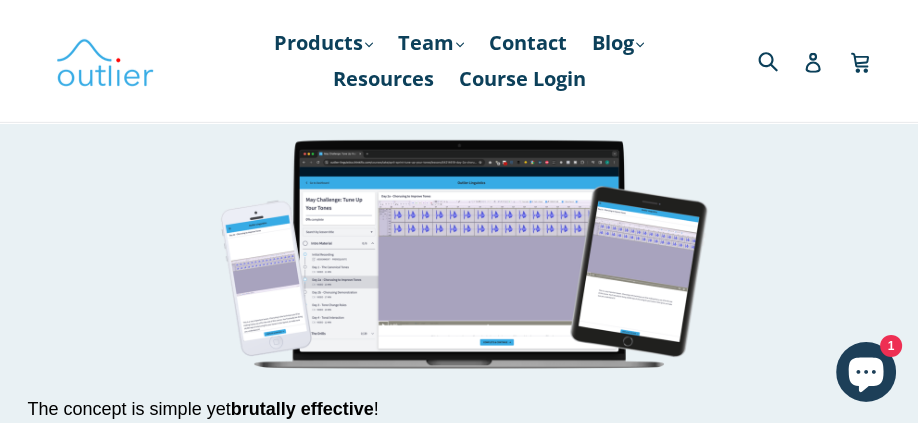 scroll, scrollTop: 3654, scrollLeft: 0, axis: vertical 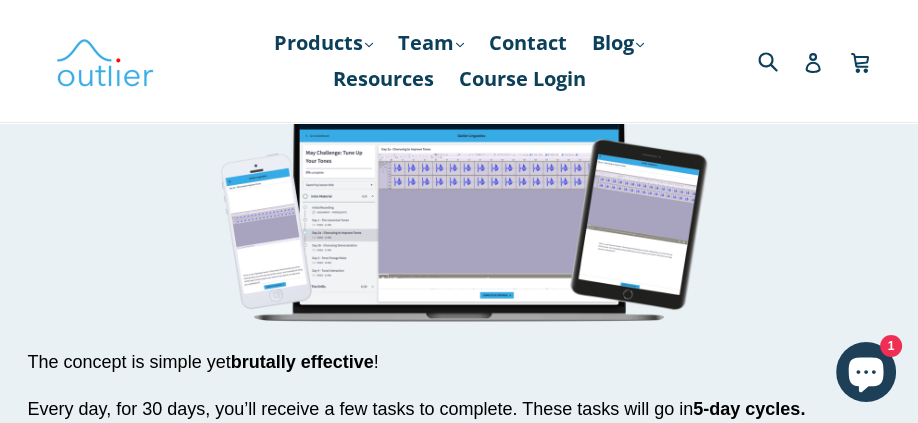 click at bounding box center [459, 208] 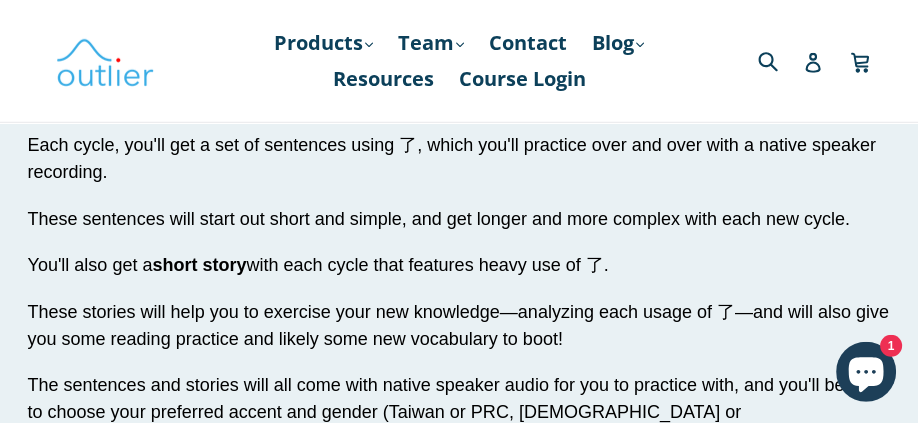 scroll, scrollTop: 3967, scrollLeft: 0, axis: vertical 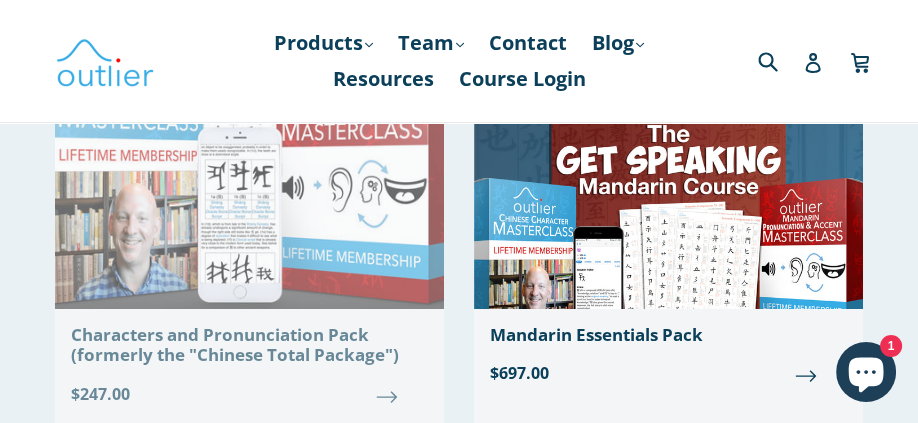 click on "$247.00" at bounding box center (249, 394) 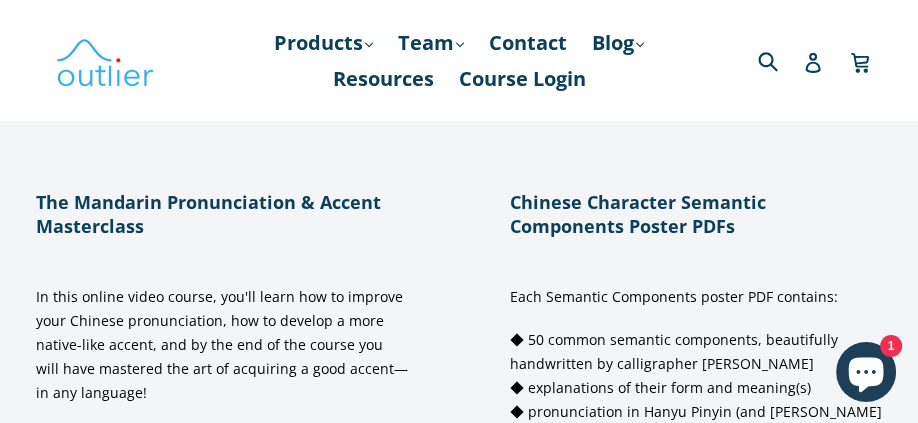 scroll, scrollTop: 1879, scrollLeft: 0, axis: vertical 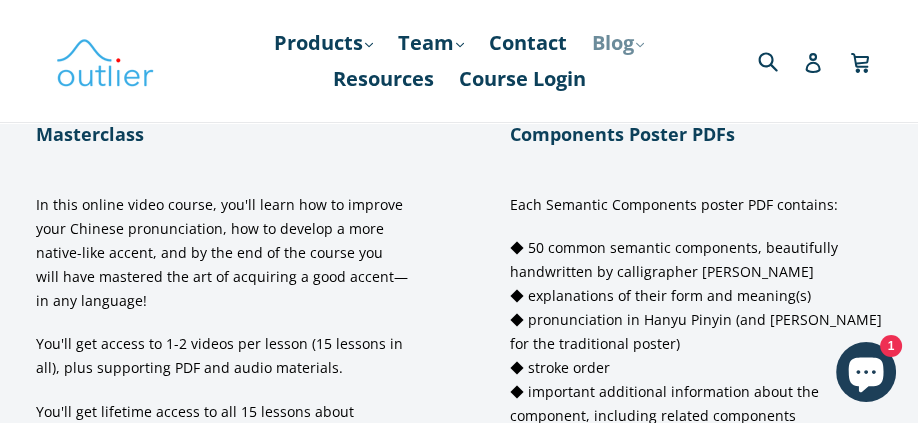 click on "Blog
.cls-1{fill:#231f20}
expand" at bounding box center [618, 43] 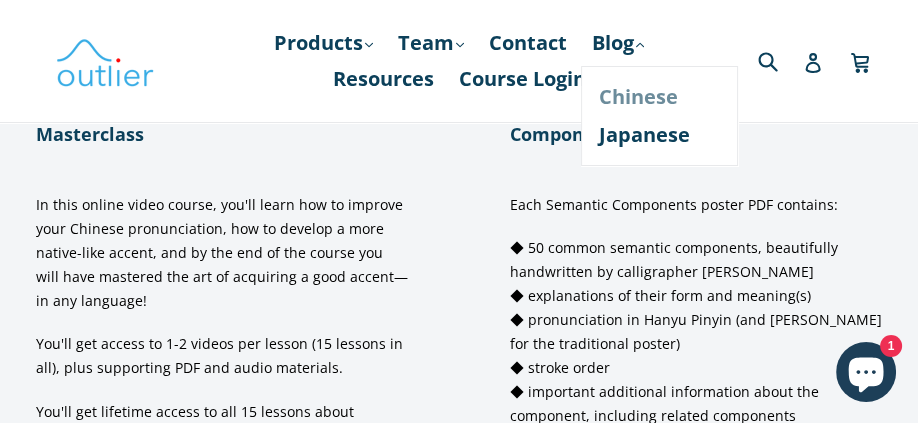 click on "Chinese" at bounding box center (659, 97) 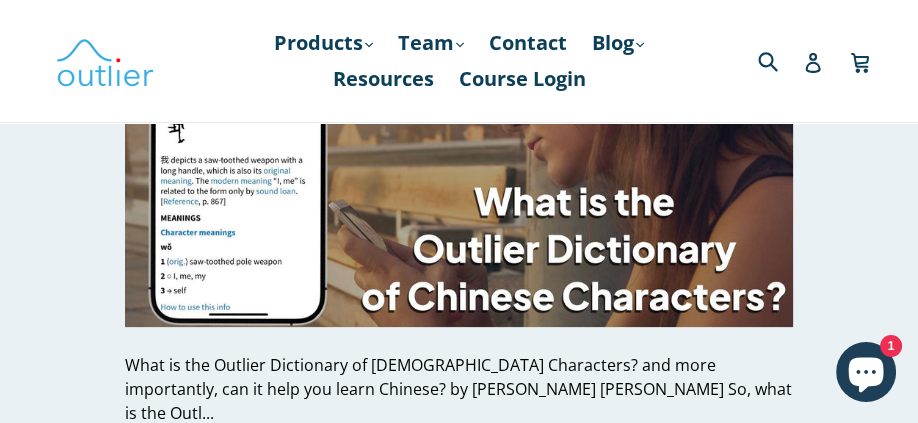 scroll, scrollTop: 417, scrollLeft: 0, axis: vertical 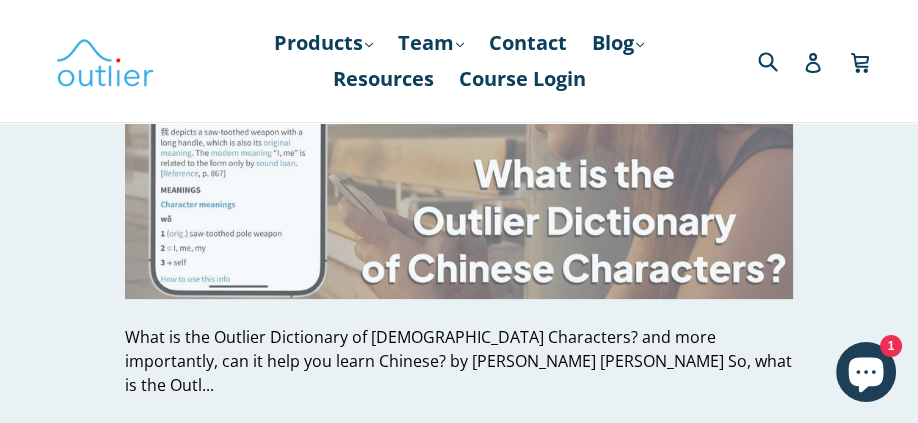 click at bounding box center [459, 111] 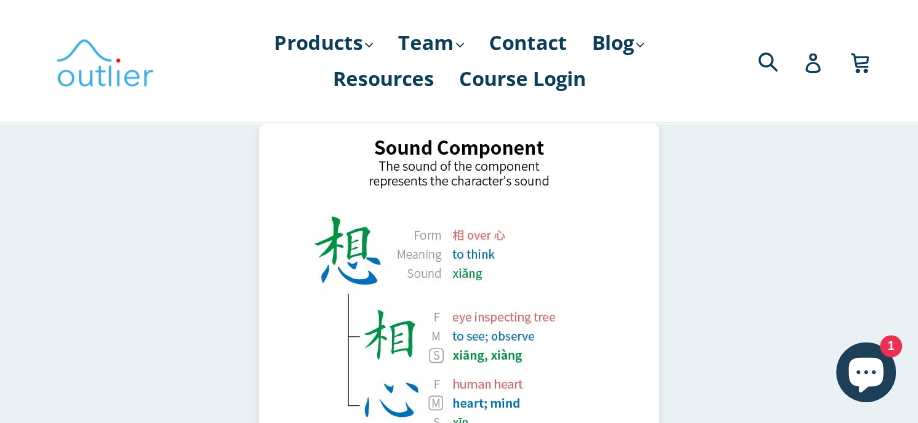 scroll, scrollTop: 5428, scrollLeft: 0, axis: vertical 